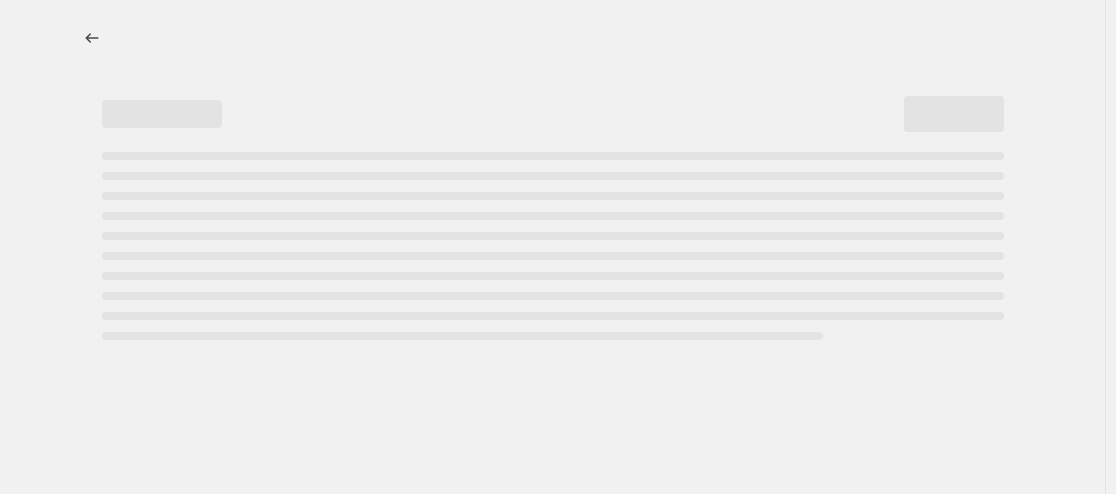 scroll, scrollTop: 0, scrollLeft: 0, axis: both 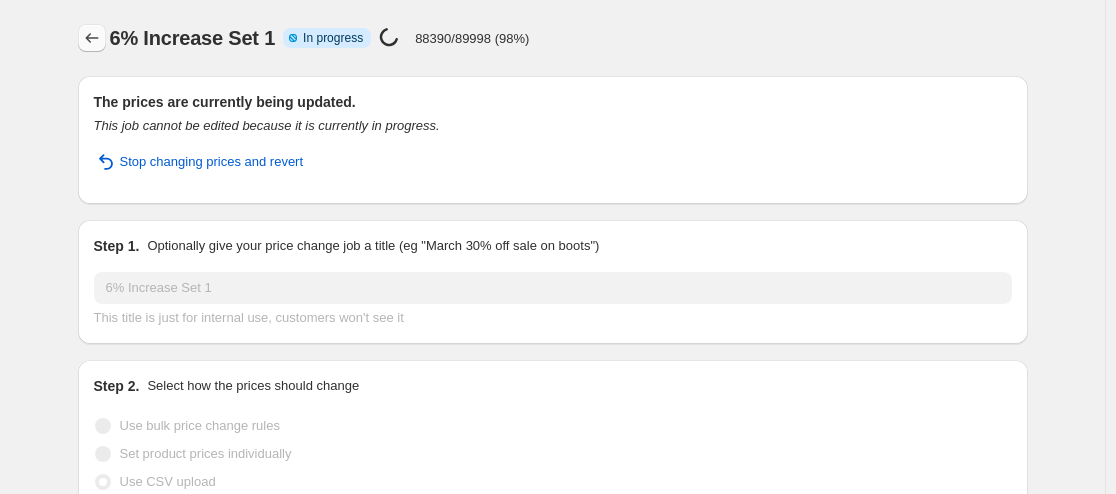 click 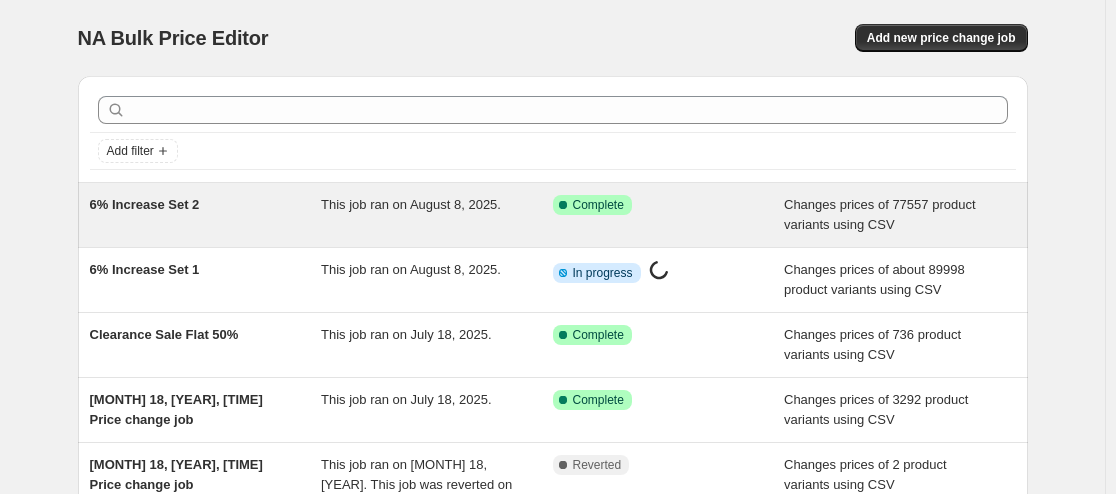 click on "6% Increase Set 2" at bounding box center [145, 204] 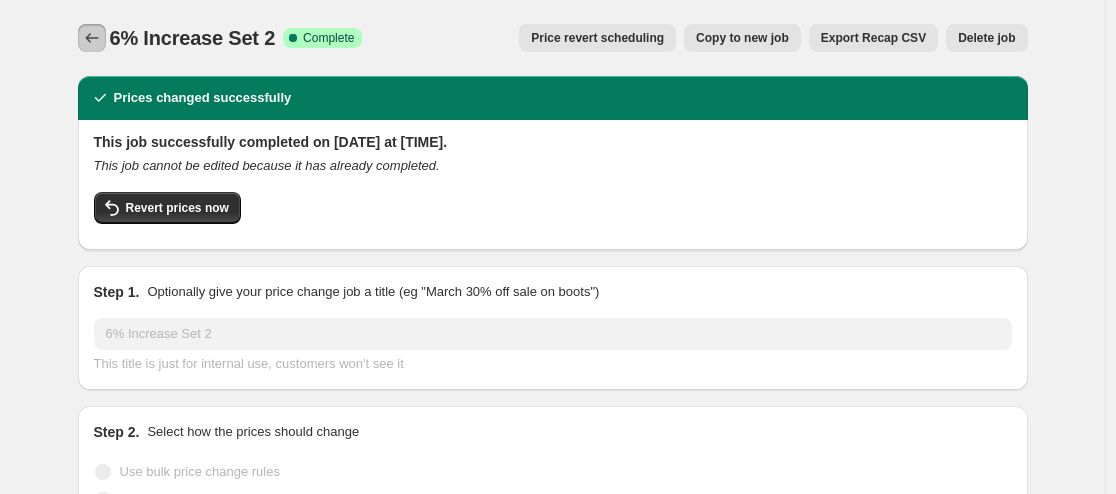 click 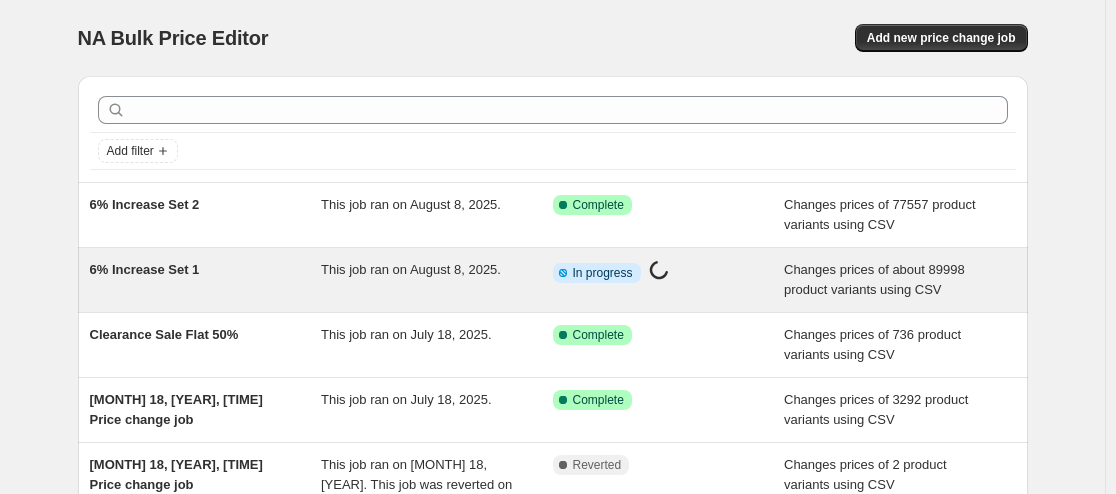 click on "6% Increase Set 1" at bounding box center [145, 269] 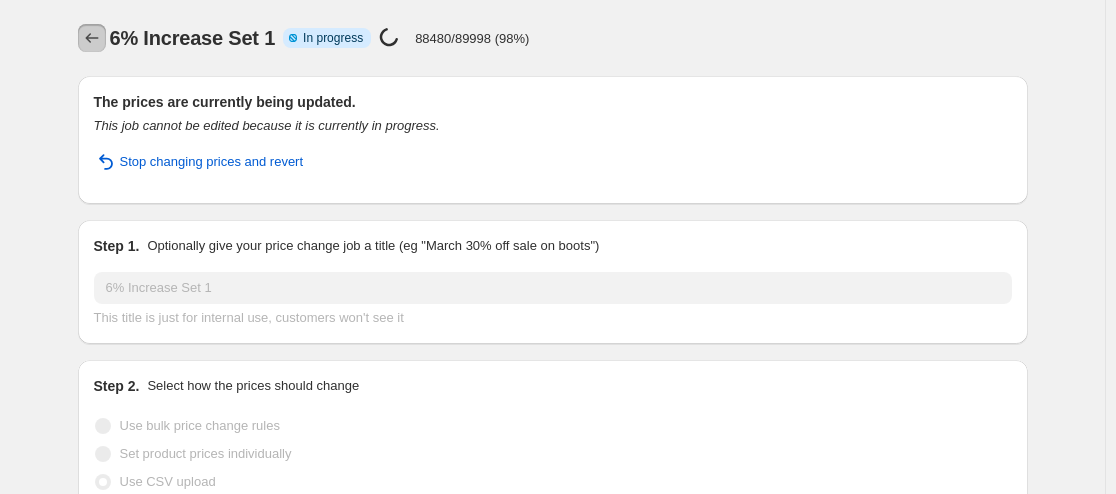 click 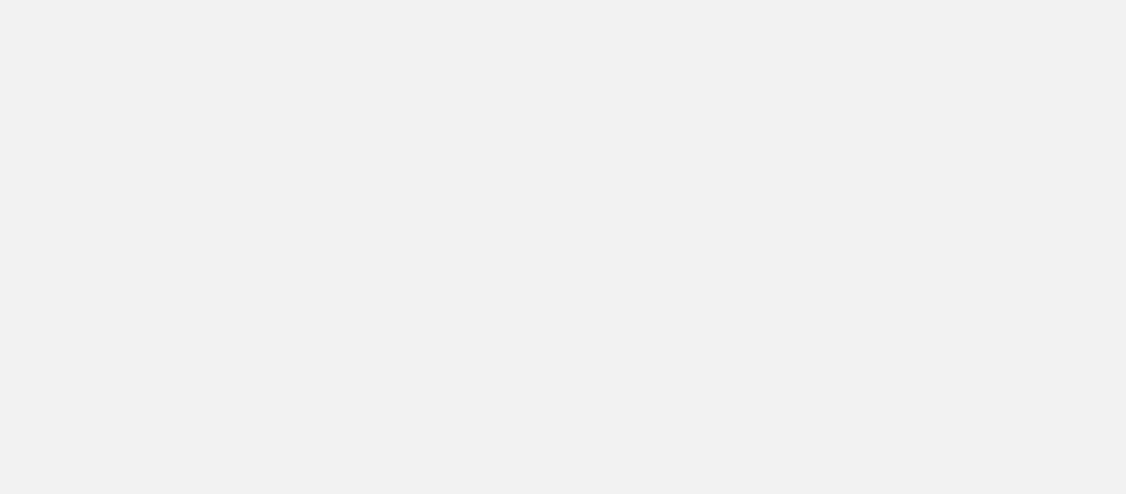 scroll, scrollTop: 0, scrollLeft: 0, axis: both 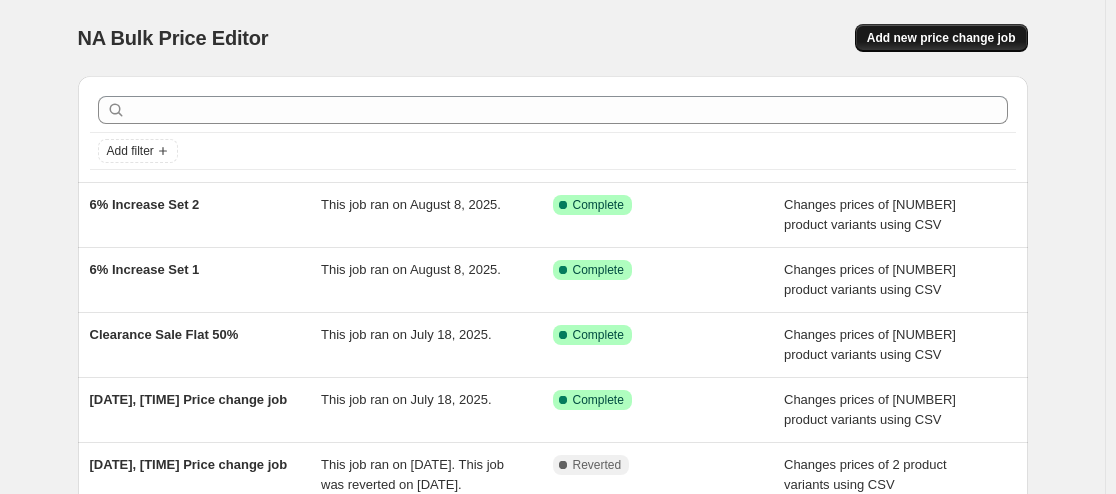 click on "Add new price change job" at bounding box center (941, 38) 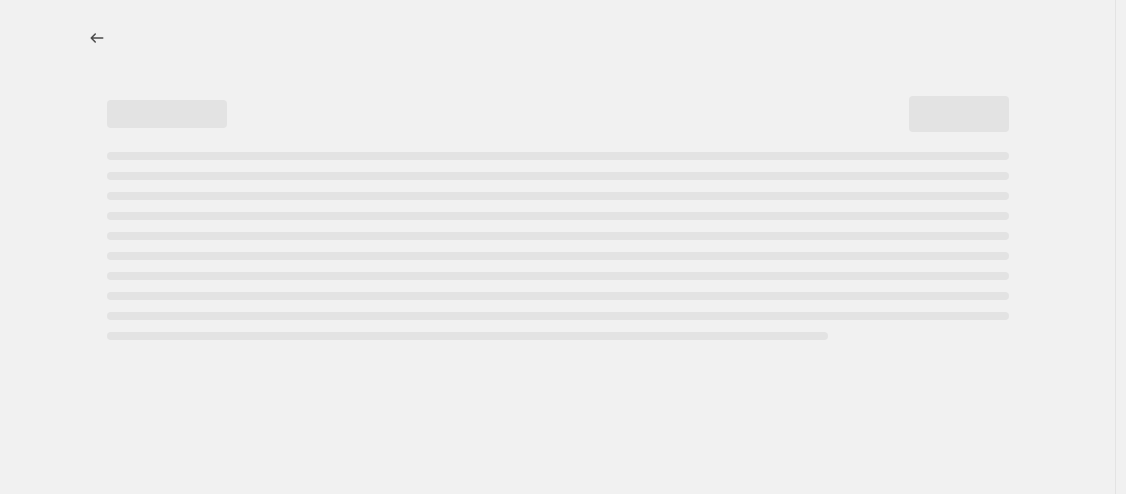 select on "percentage" 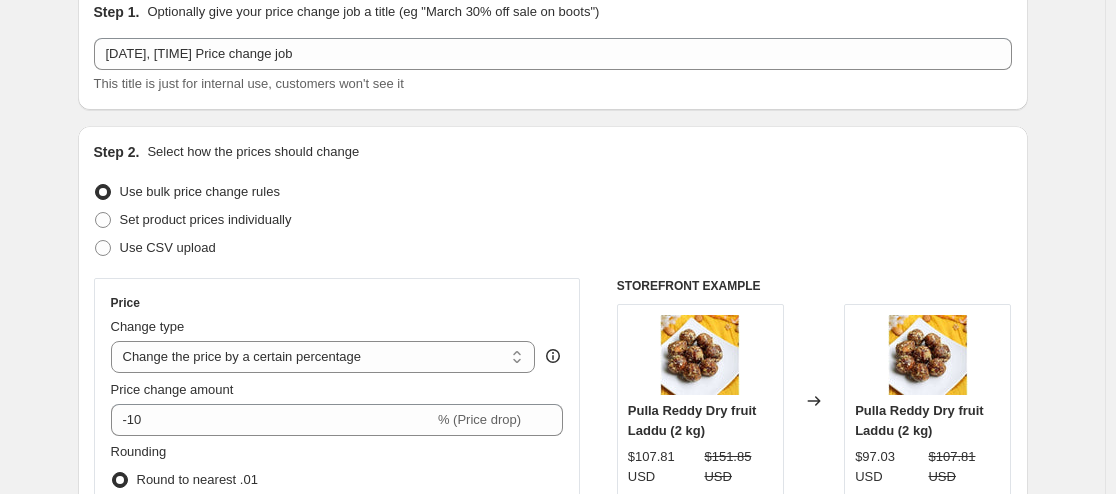scroll, scrollTop: 133, scrollLeft: 0, axis: vertical 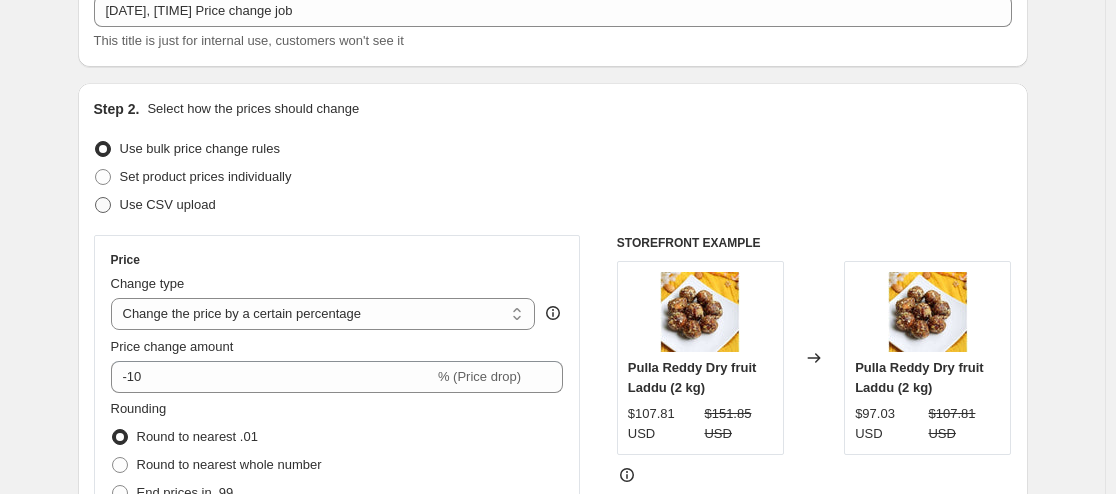 click on "Use CSV upload" at bounding box center [168, 204] 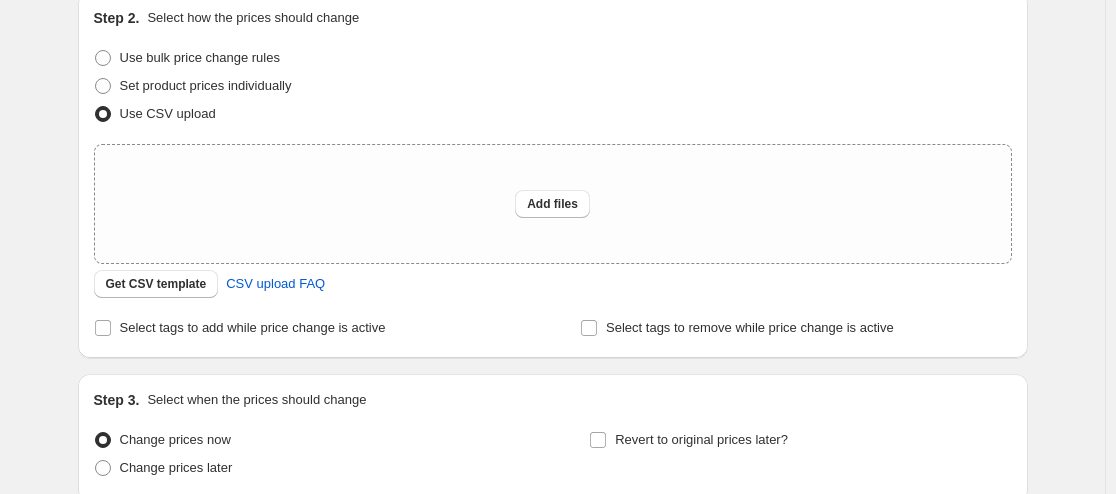 scroll, scrollTop: 267, scrollLeft: 0, axis: vertical 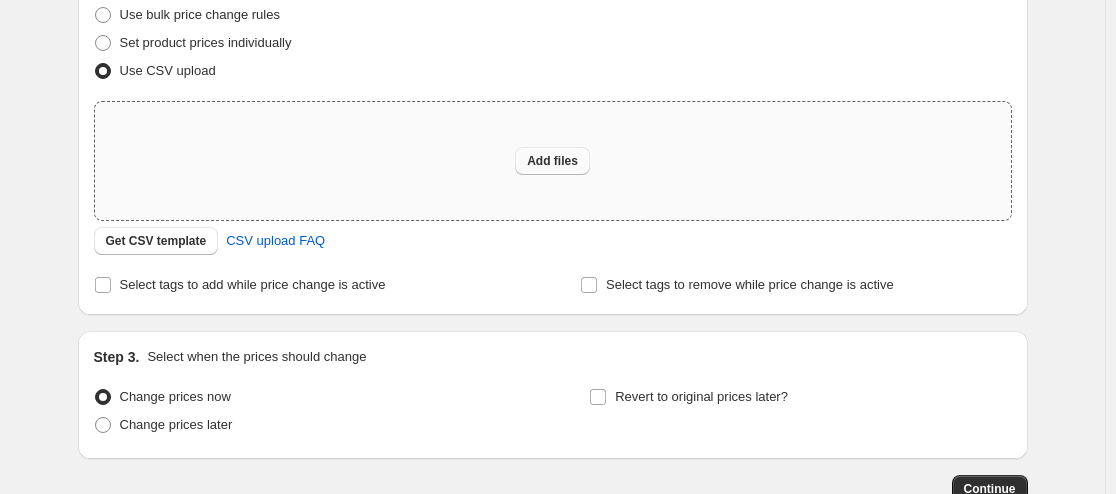 click on "Add files" at bounding box center (552, 161) 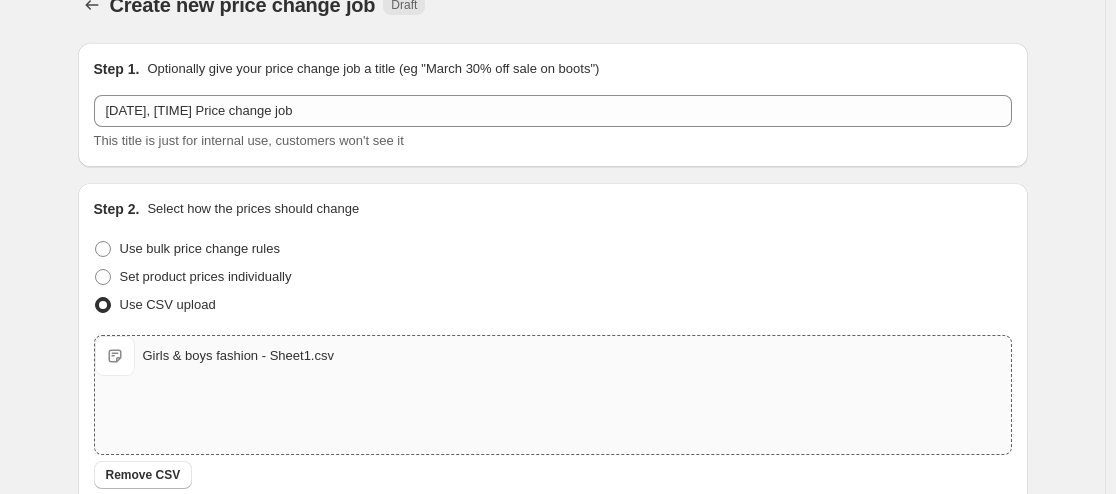 scroll, scrollTop: 0, scrollLeft: 0, axis: both 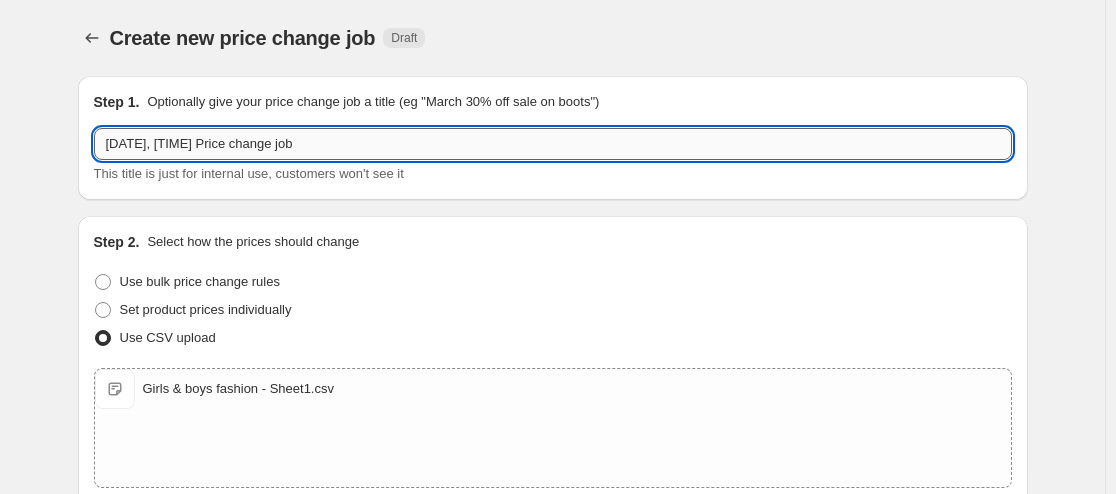 click on "[DATE], [TIME] Price change job" at bounding box center (553, 144) 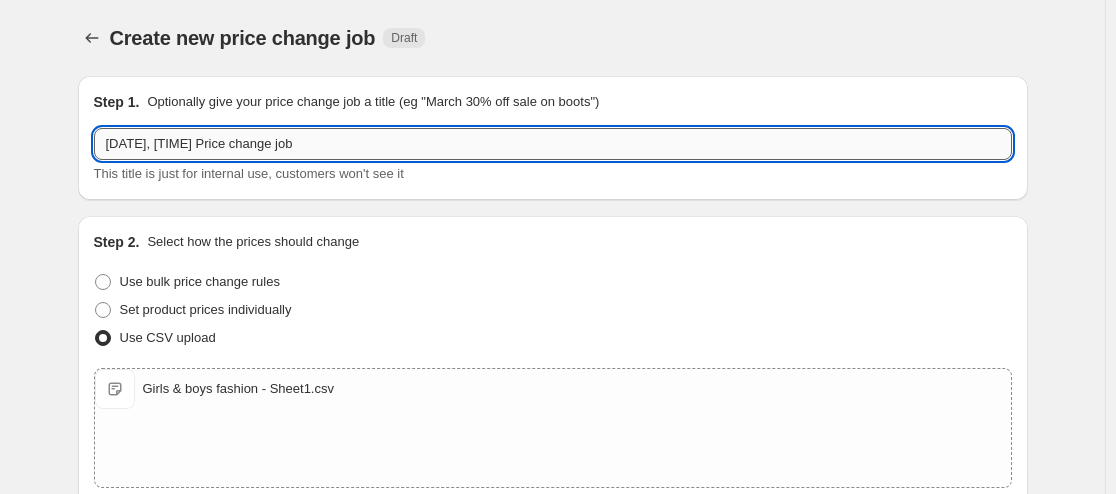 click on "[DATE], [TIME] Price change job" at bounding box center (553, 144) 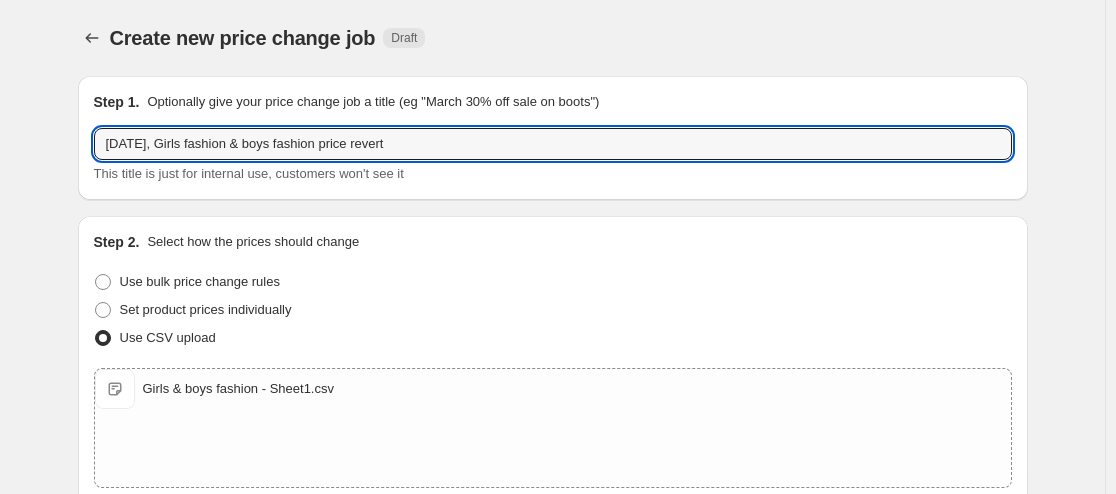 type on "[DATE], Girls fashion & boys fashion price revert" 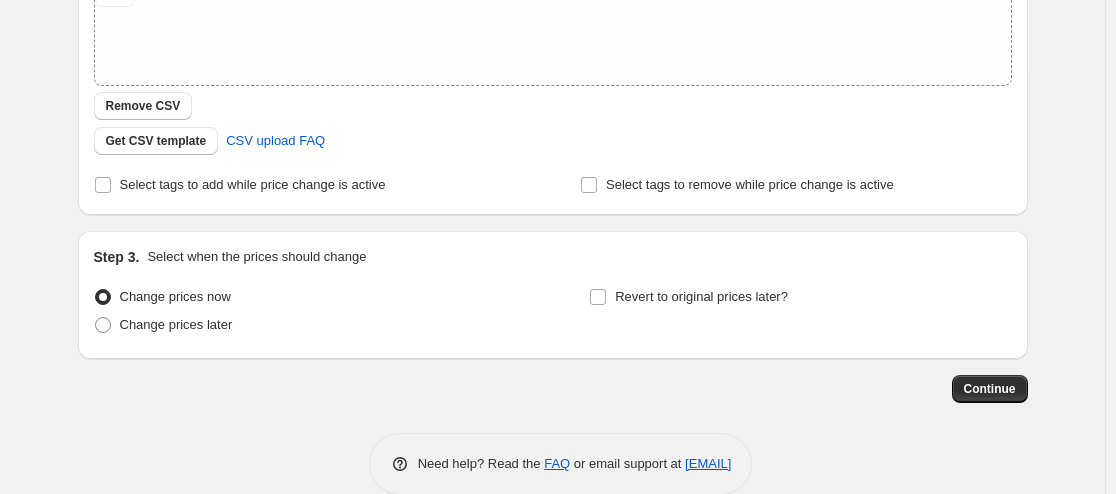 scroll, scrollTop: 433, scrollLeft: 0, axis: vertical 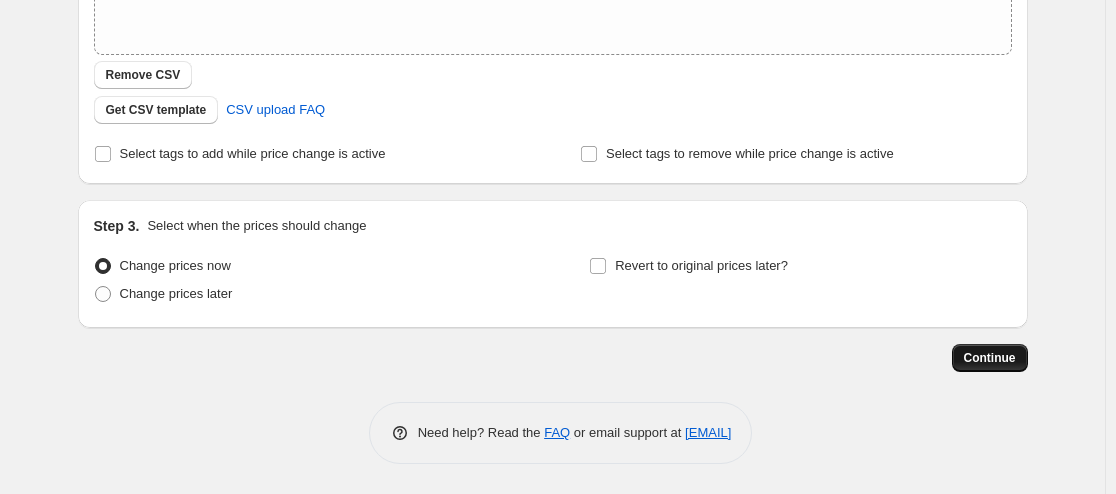 click on "Continue" at bounding box center [990, 358] 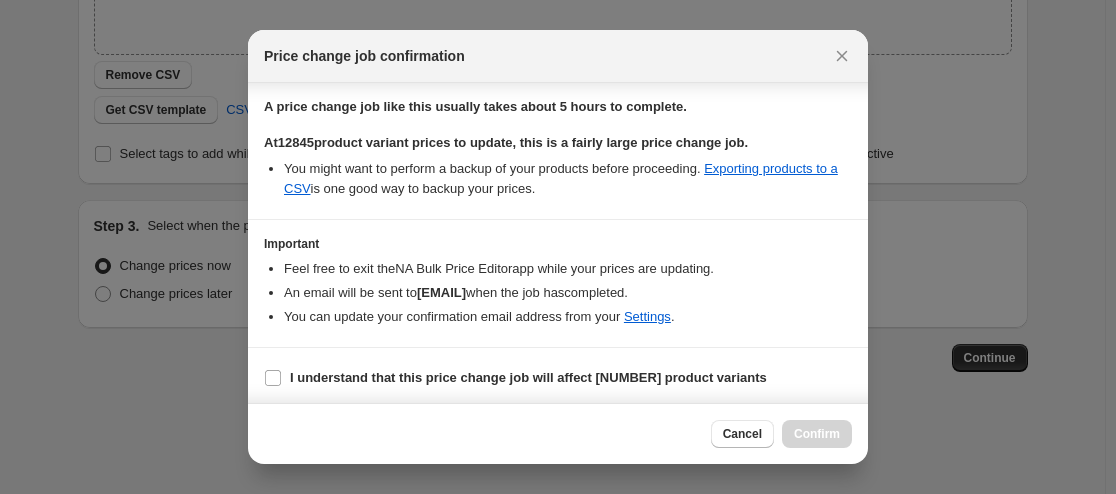 scroll, scrollTop: 185, scrollLeft: 0, axis: vertical 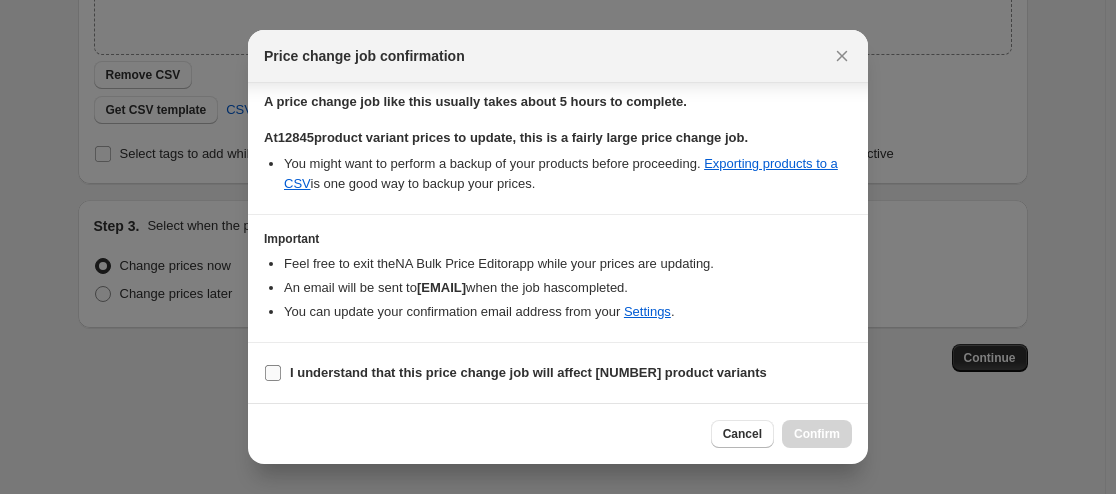 click on "I understand that this price change job will affect [NUMBER] product variants" at bounding box center [273, 373] 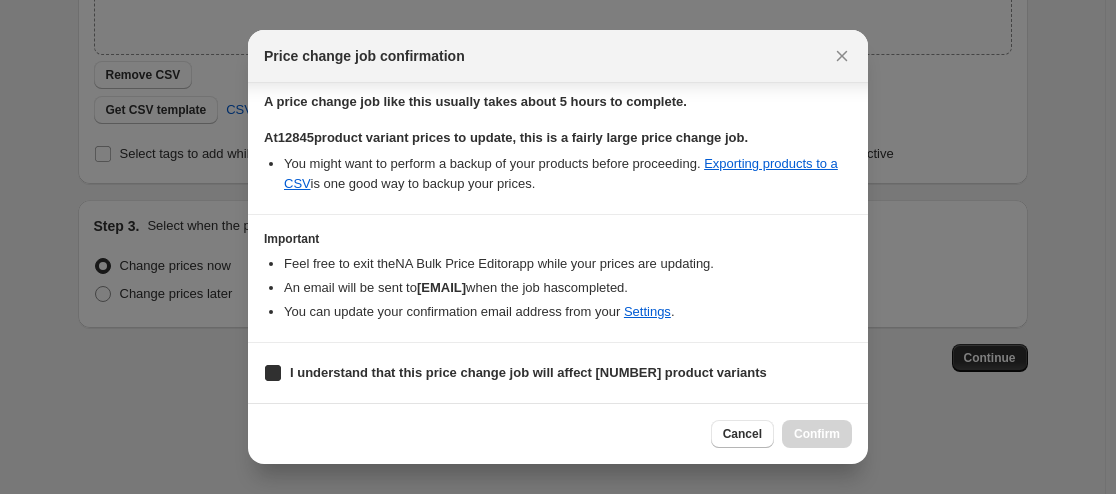 checkbox on "true" 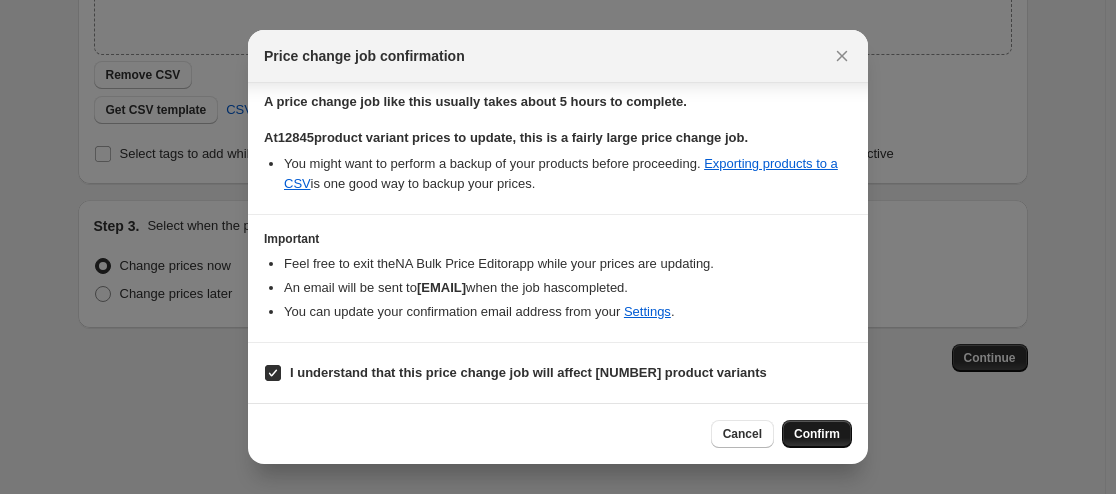 click on "Confirm" at bounding box center [817, 434] 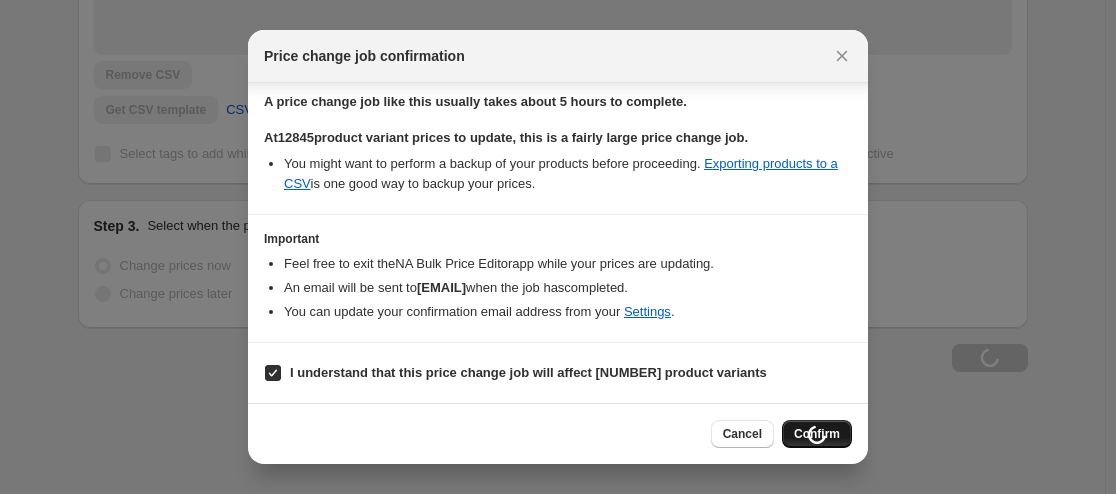 scroll, scrollTop: 501, scrollLeft: 0, axis: vertical 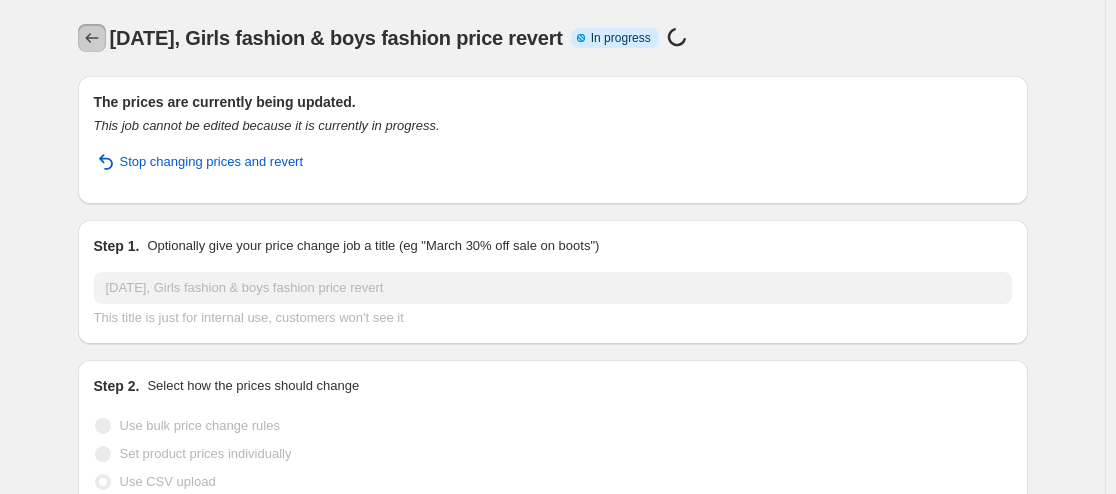 click 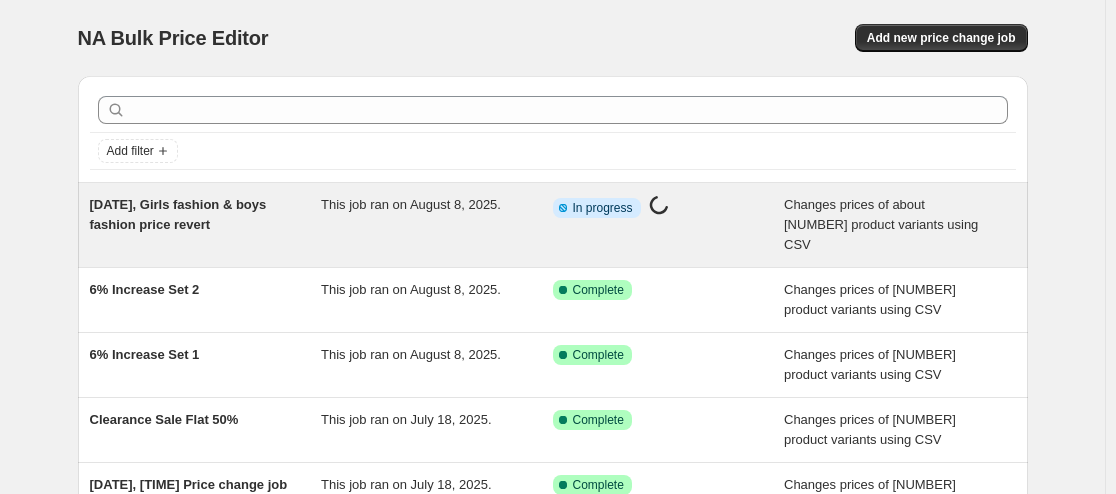 click on "This job ran on August 8, 2025." at bounding box center (411, 204) 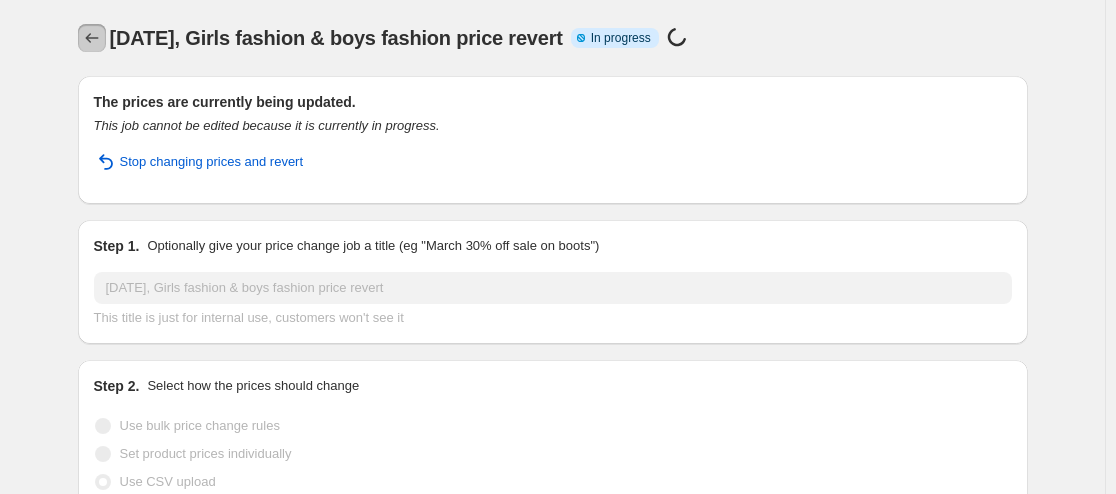 click 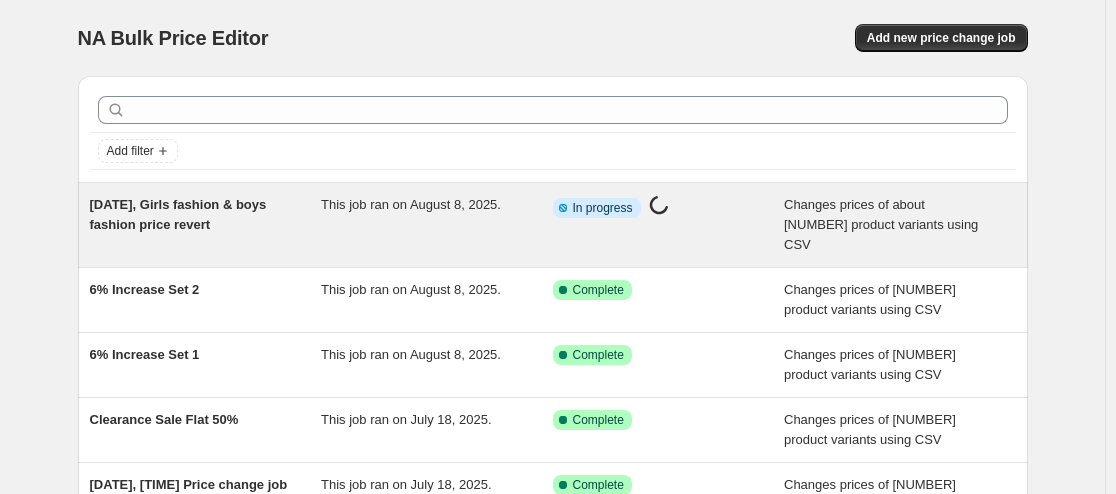 click on "This job ran on August 8, 2025." at bounding box center [411, 204] 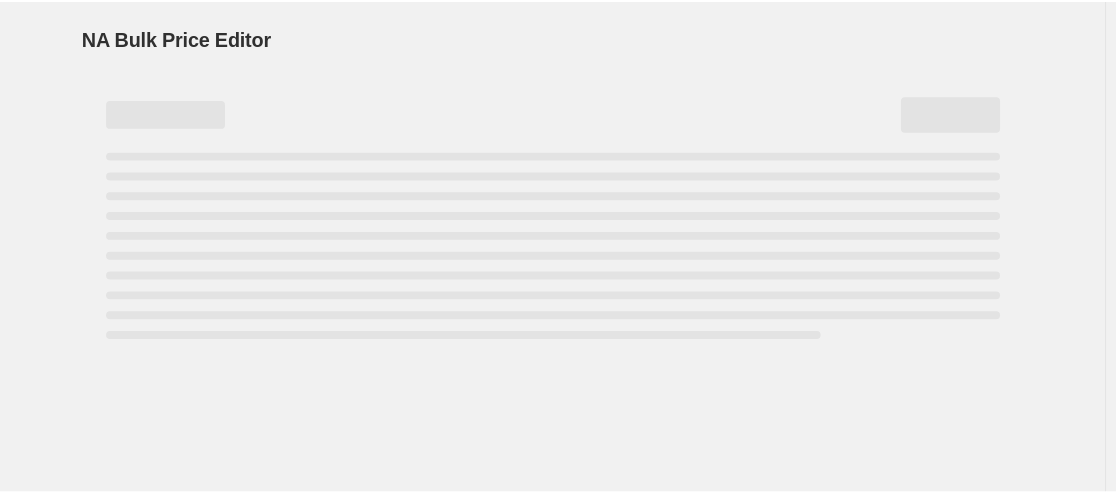 scroll, scrollTop: 0, scrollLeft: 0, axis: both 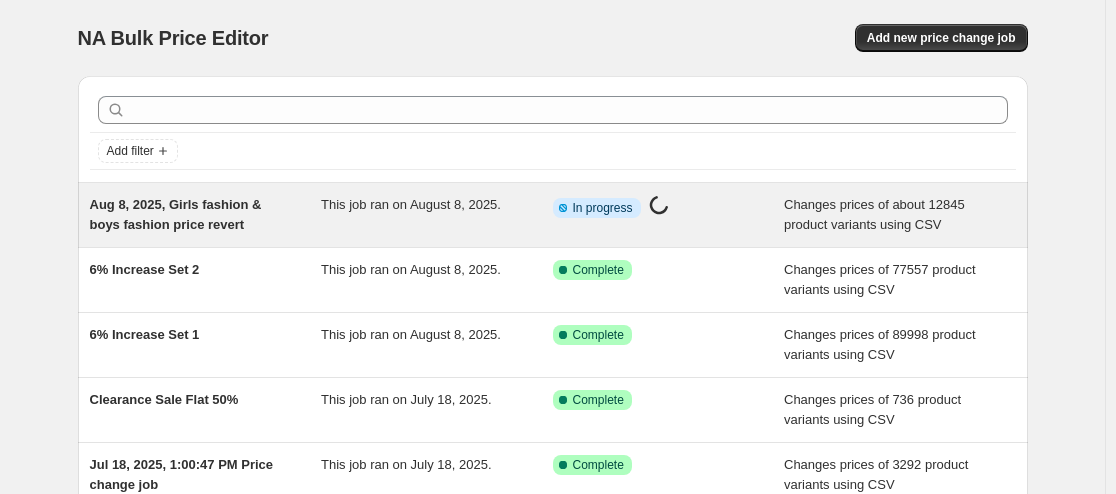 click on "This job ran on August 8, 2025." at bounding box center (437, 215) 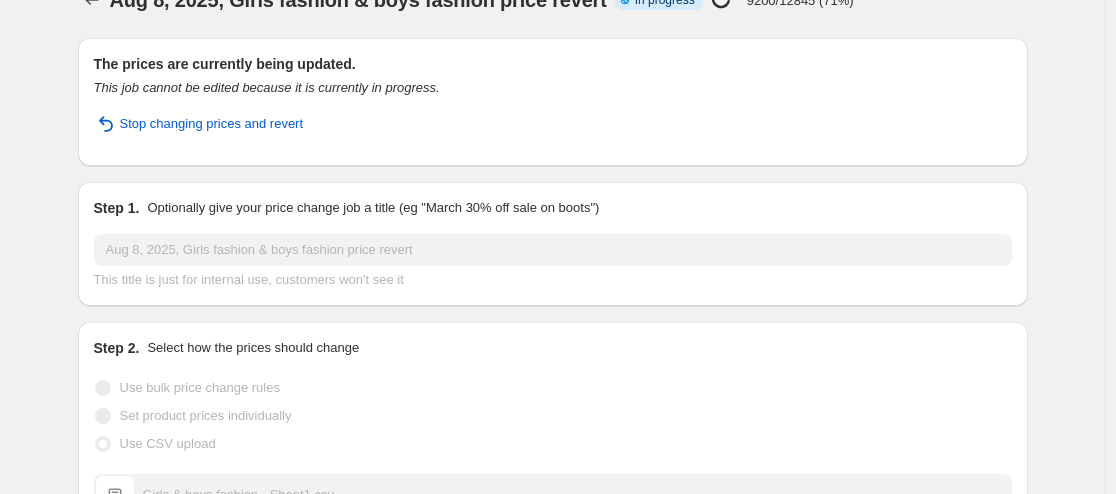 scroll, scrollTop: 0, scrollLeft: 0, axis: both 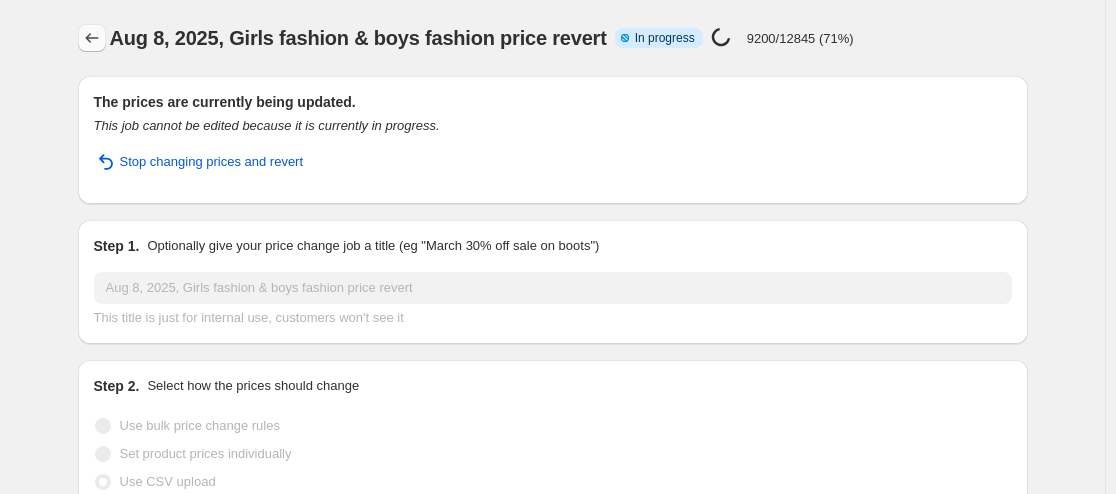click 